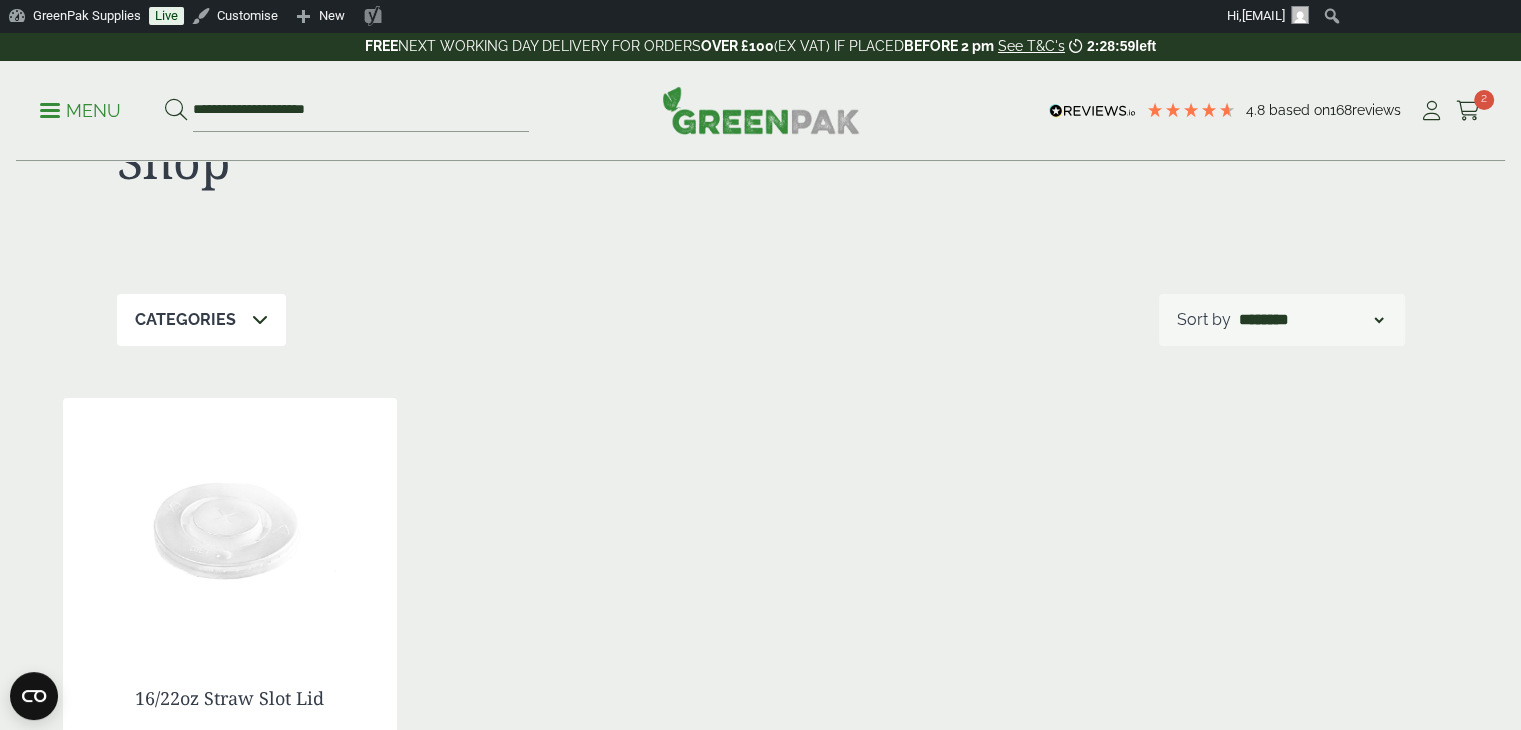 scroll, scrollTop: 100, scrollLeft: 0, axis: vertical 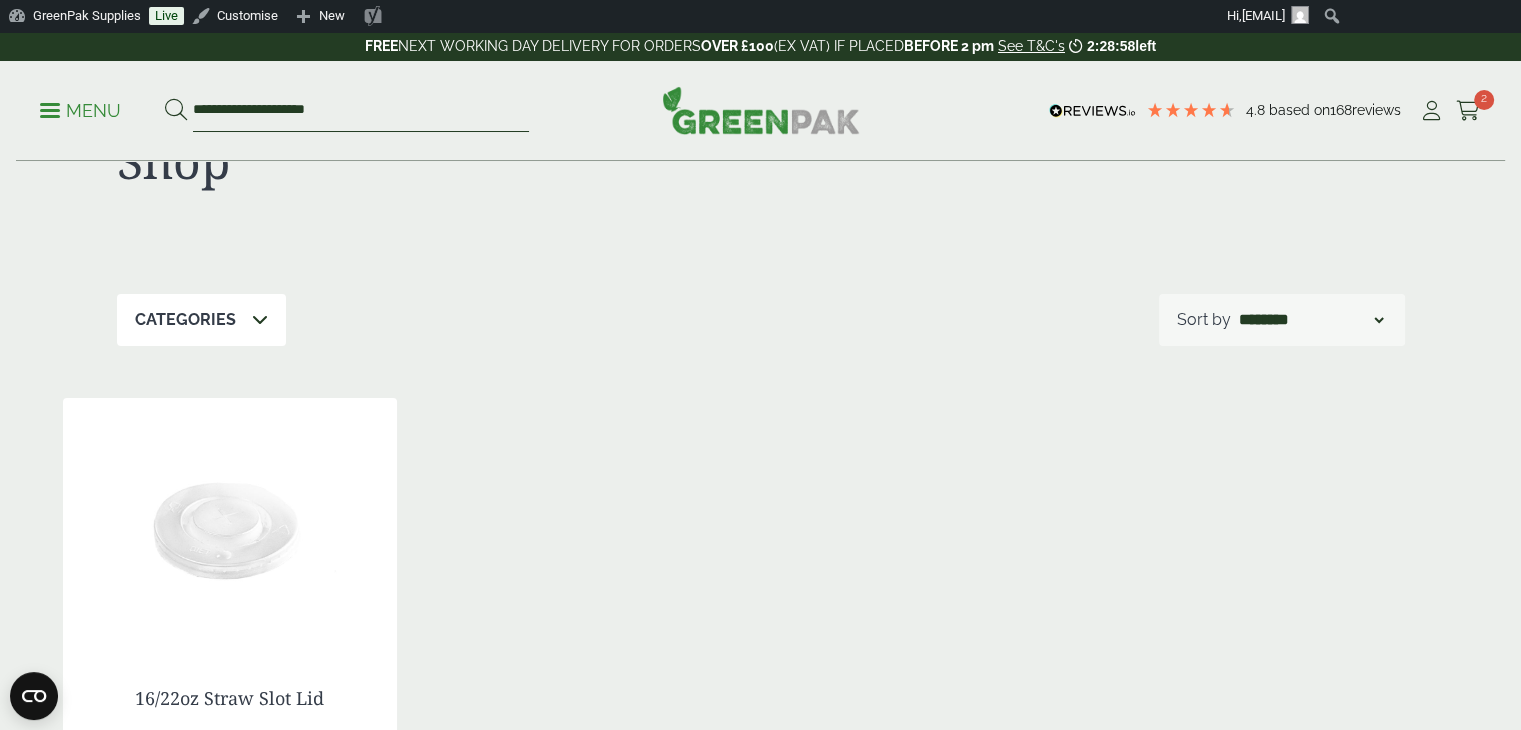 drag, startPoint x: 344, startPoint y: 115, endPoint x: 180, endPoint y: 114, distance: 164.00305 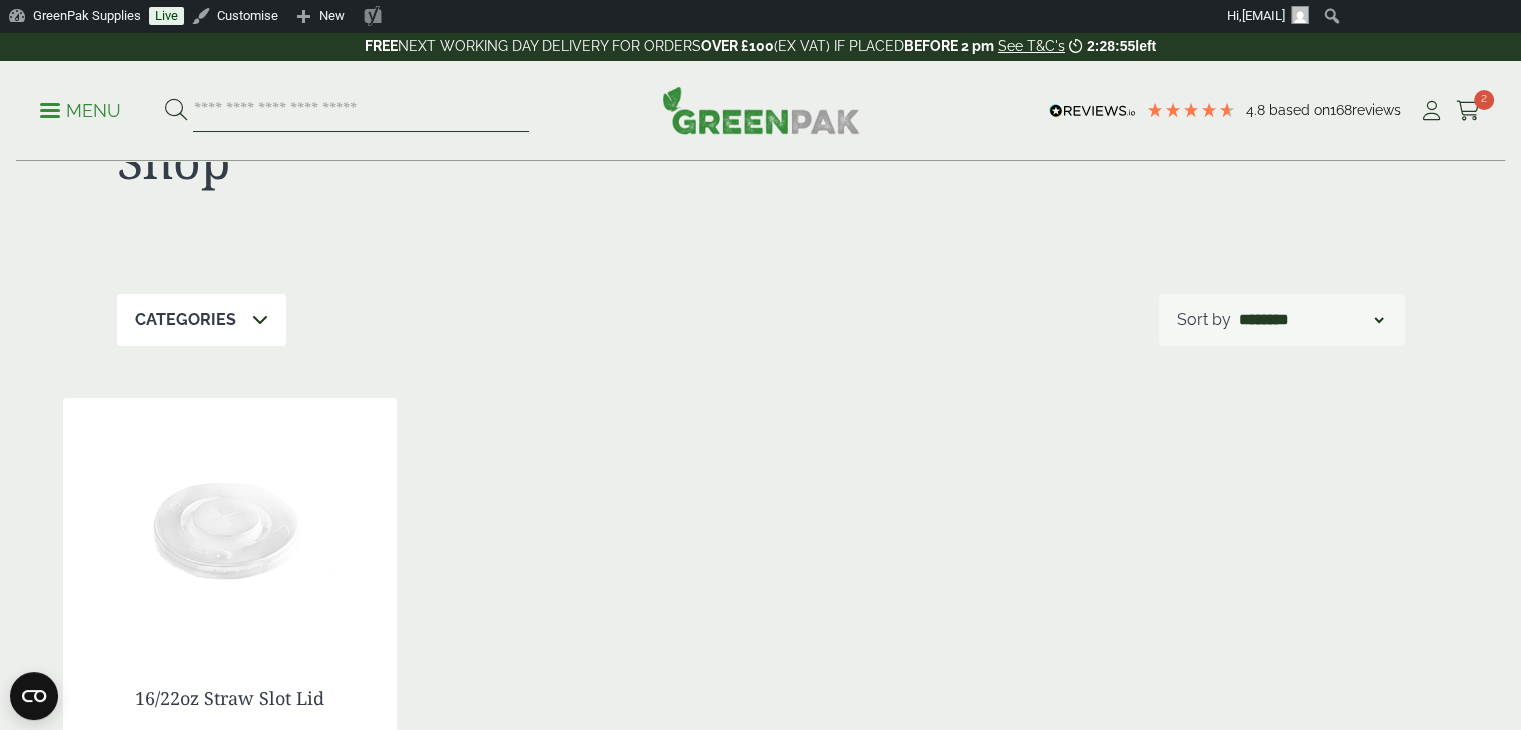 paste on "**********" 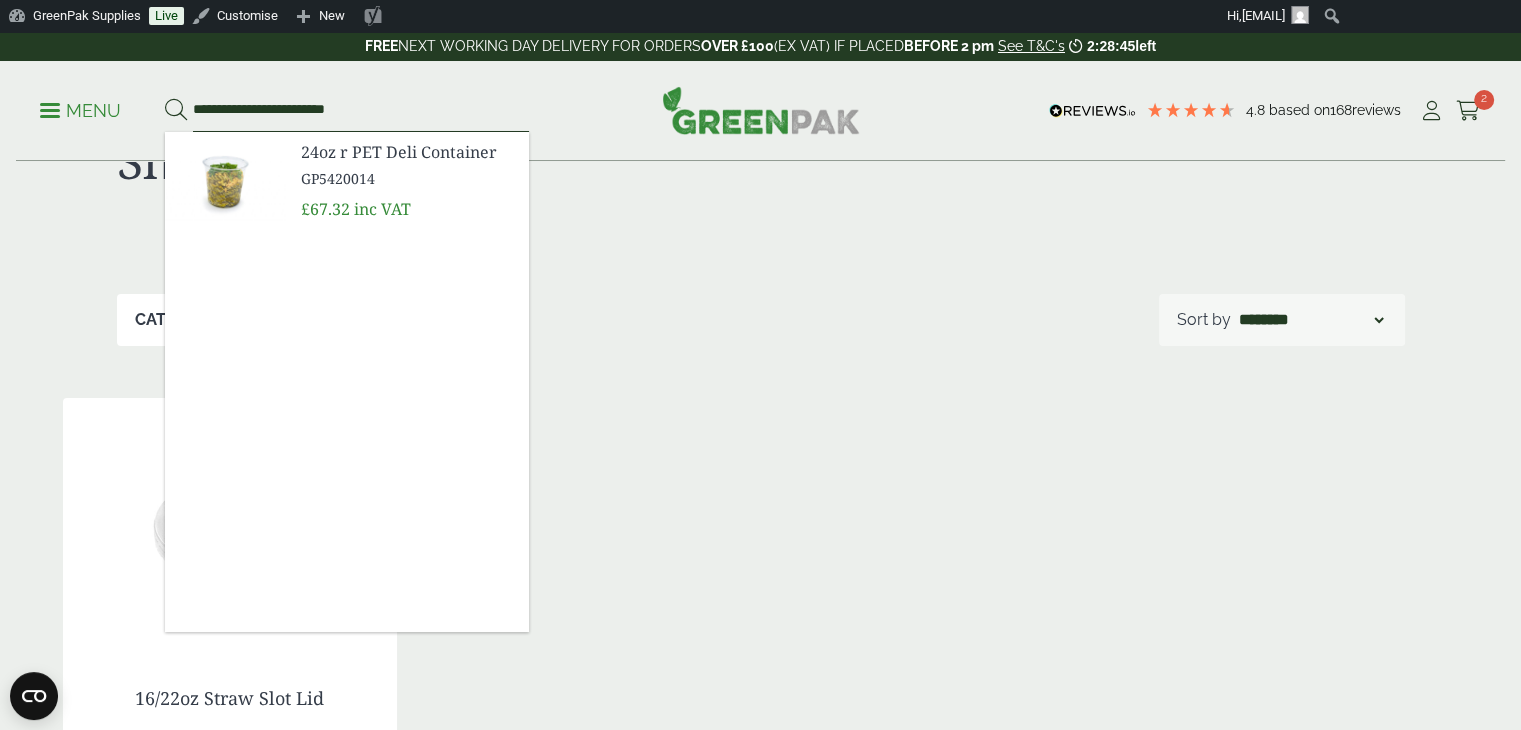 type on "**********" 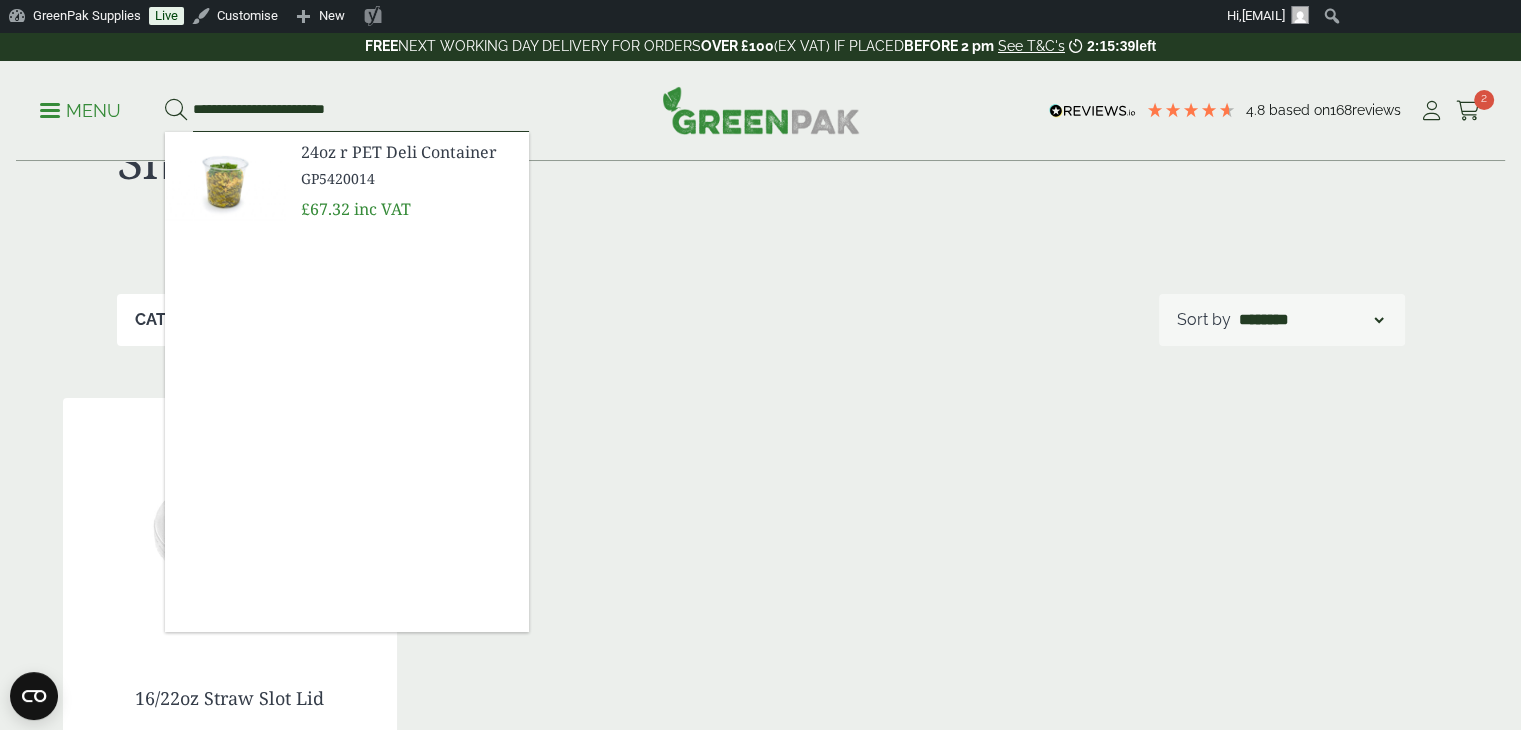 drag, startPoint x: 362, startPoint y: 106, endPoint x: 180, endPoint y: 104, distance: 182.01099 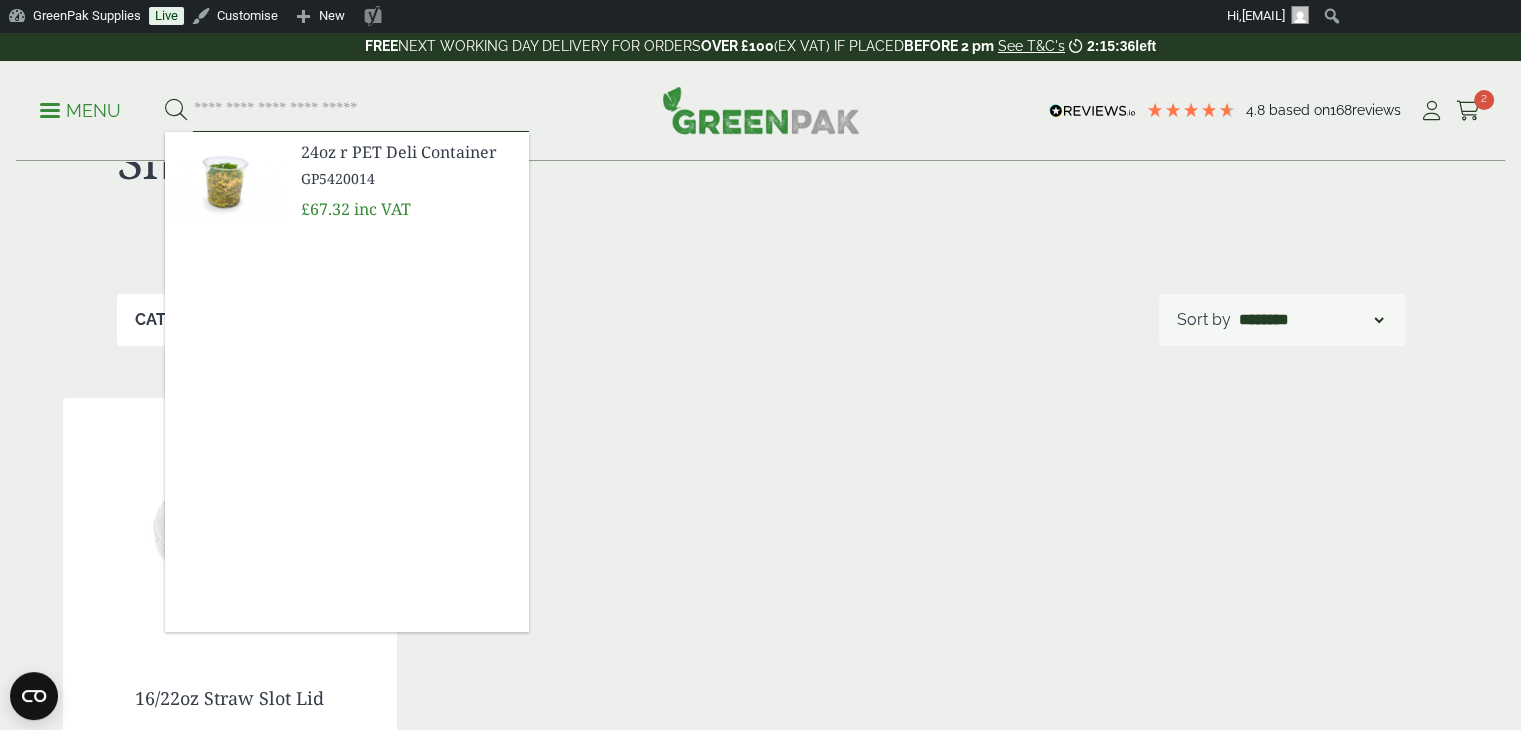 paste on "**********" 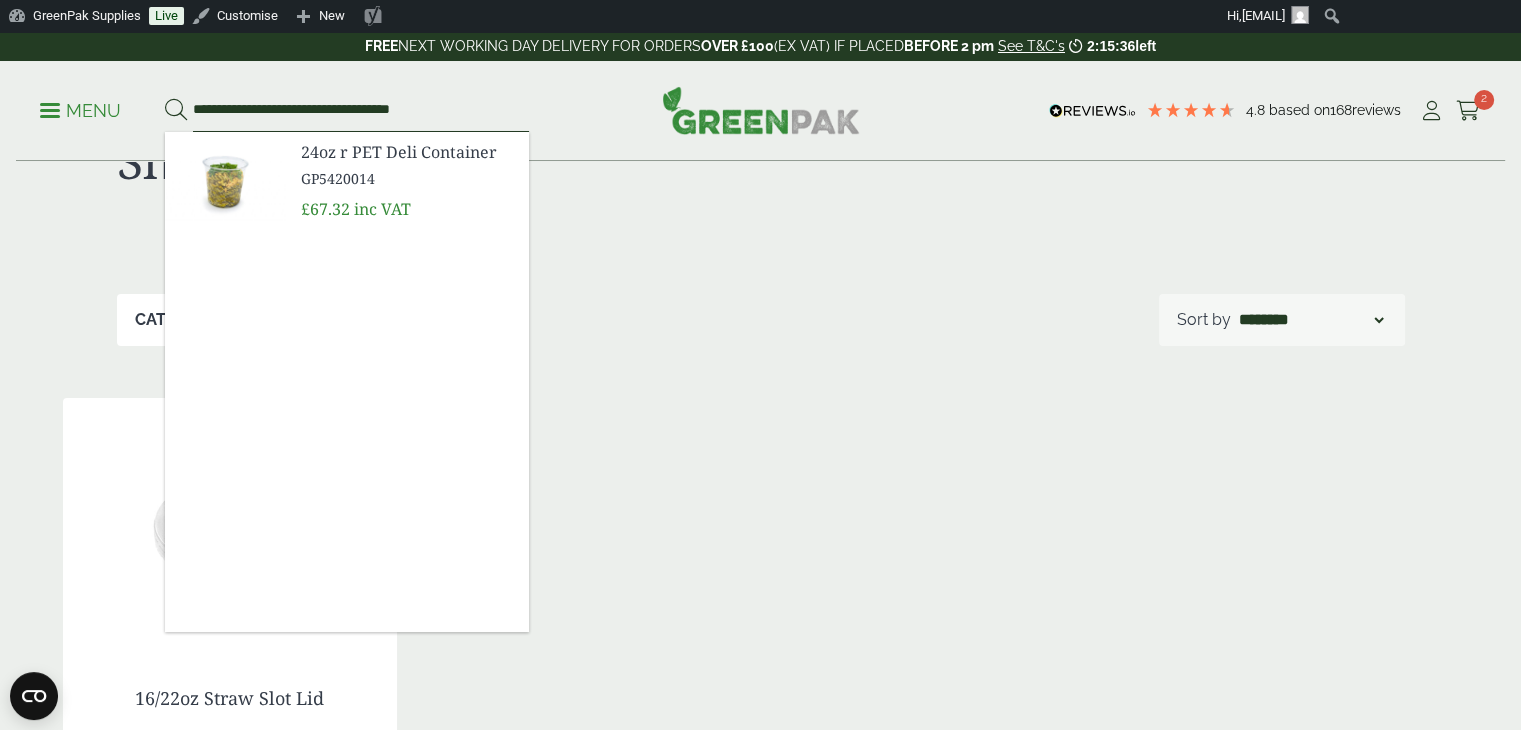 scroll, scrollTop: 0, scrollLeft: 37, axis: horizontal 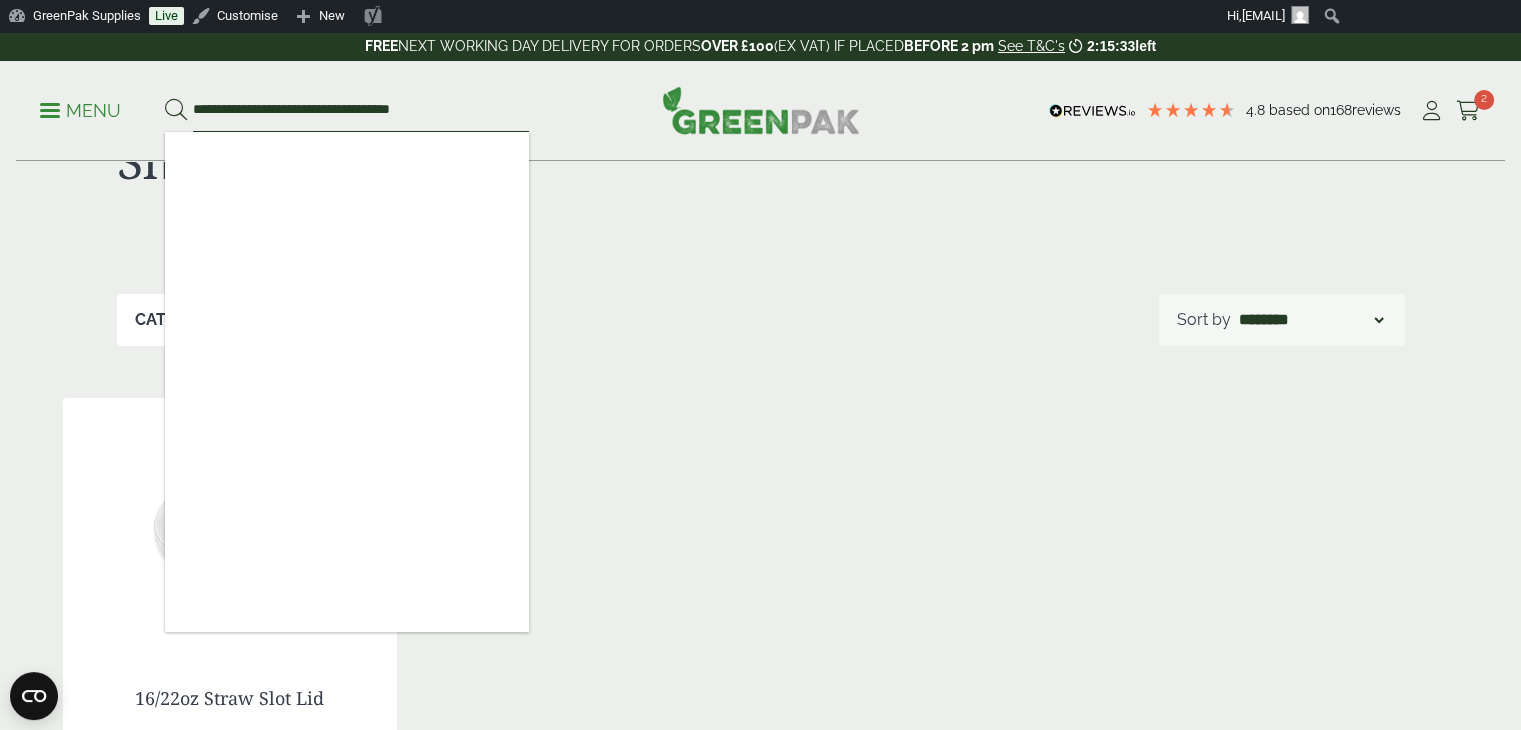 drag, startPoint x: 430, startPoint y: 109, endPoint x: 235, endPoint y: 105, distance: 195.04102 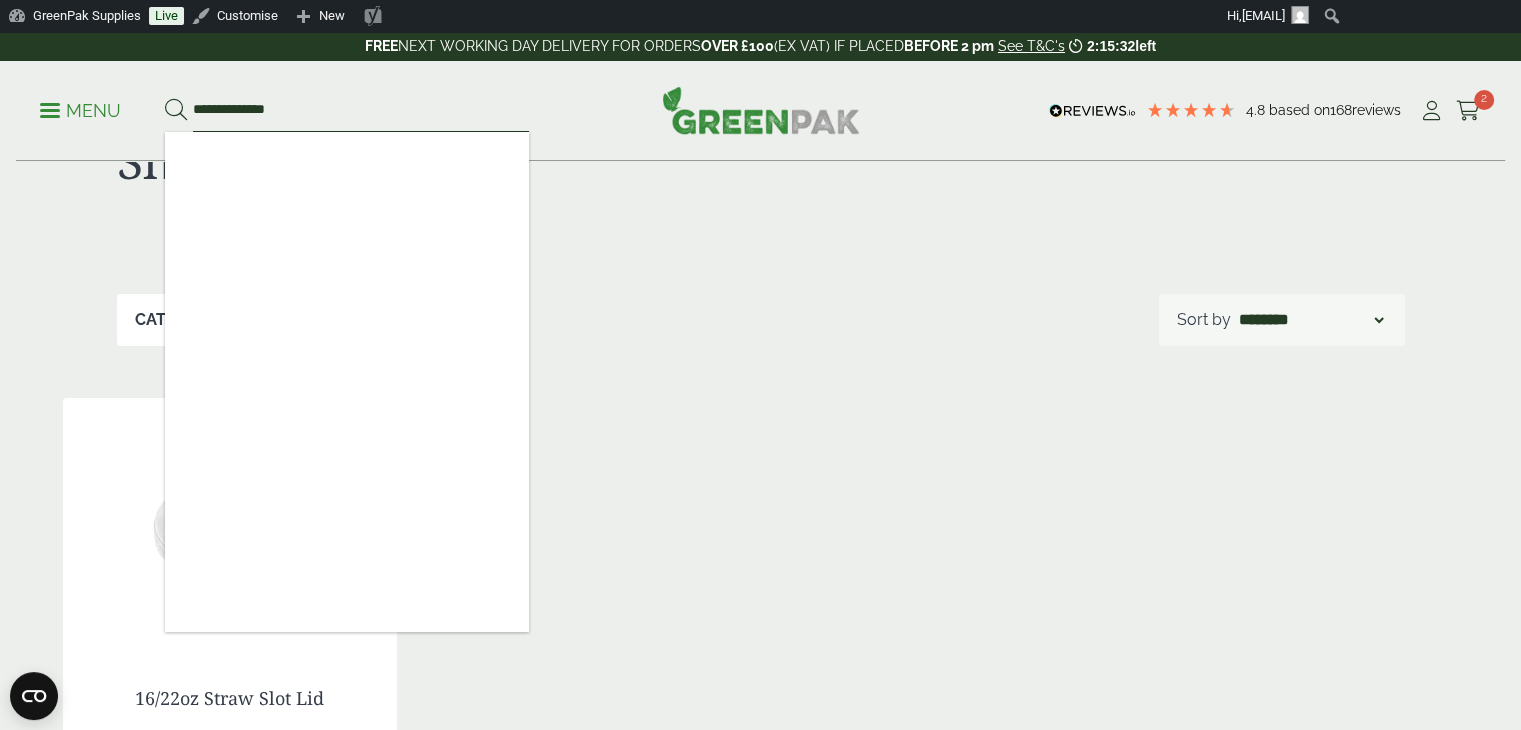 scroll, scrollTop: 0, scrollLeft: 0, axis: both 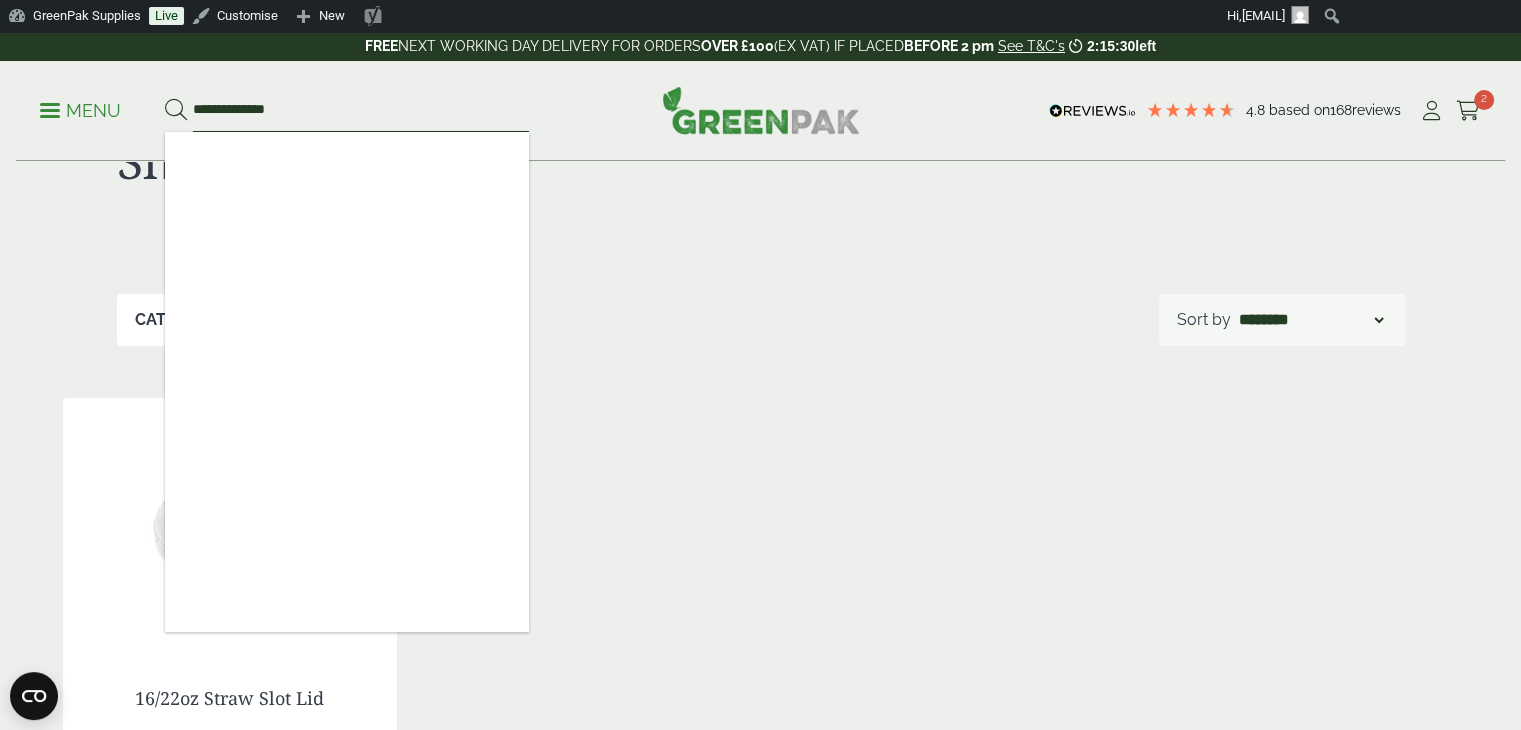 type on "**********" 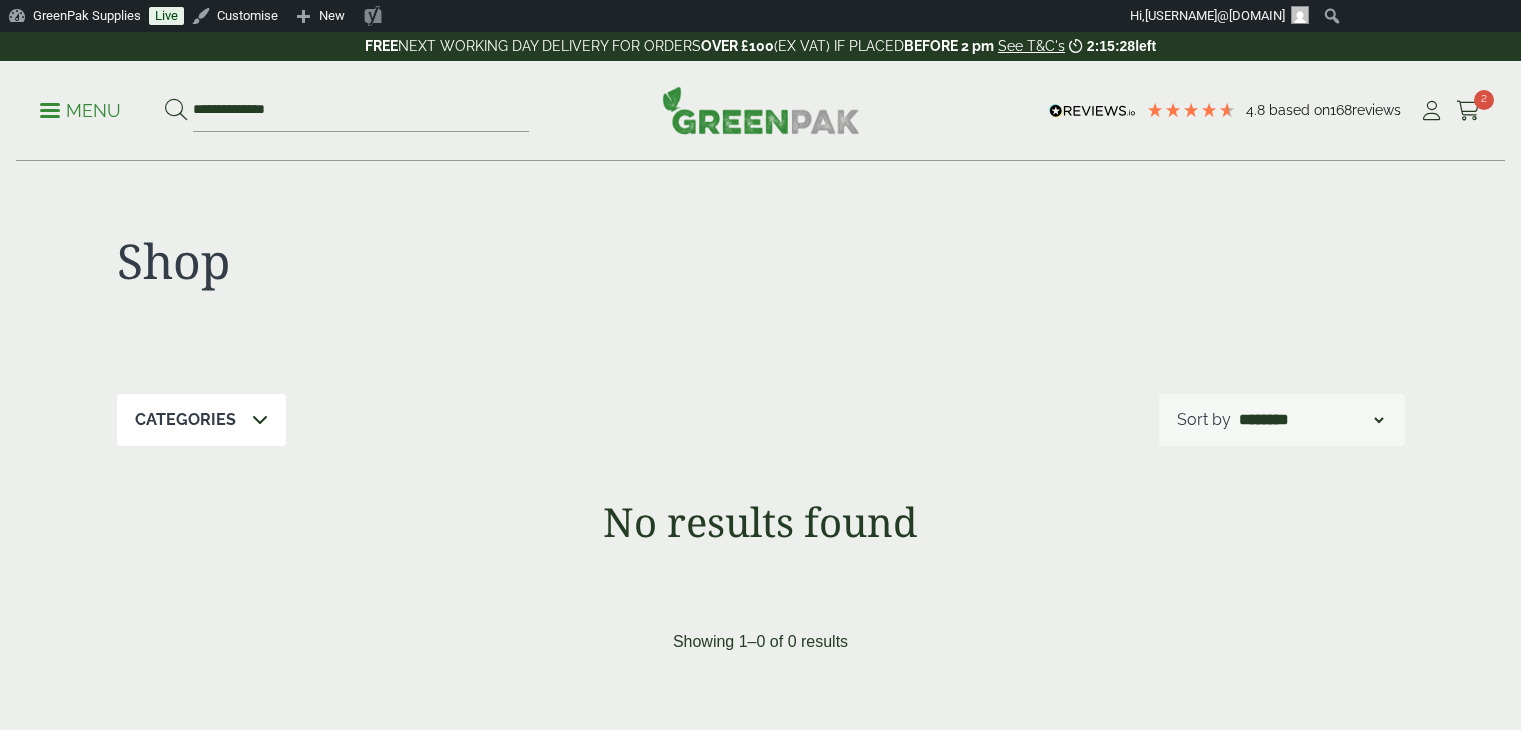 scroll, scrollTop: 0, scrollLeft: 0, axis: both 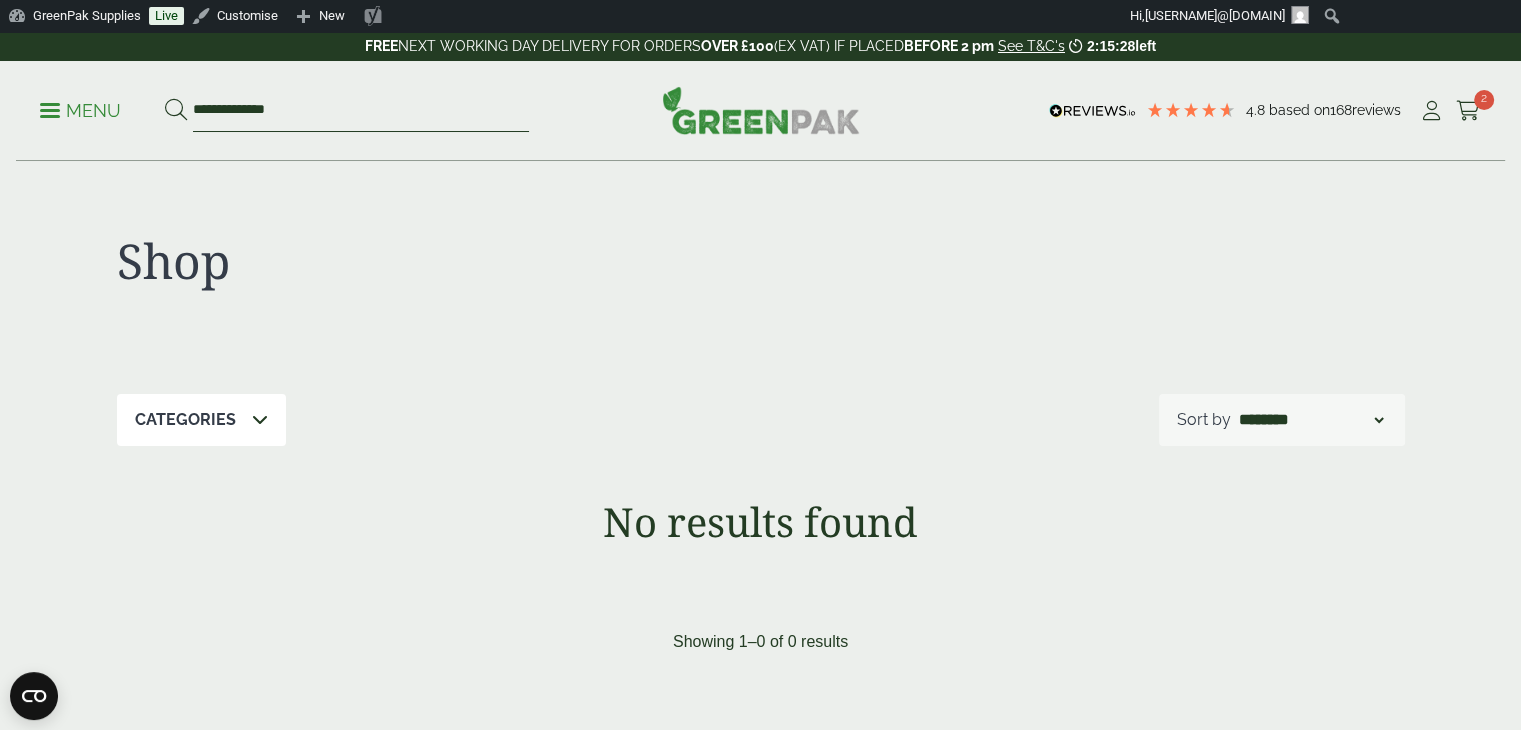 click on "**********" at bounding box center [361, 111] 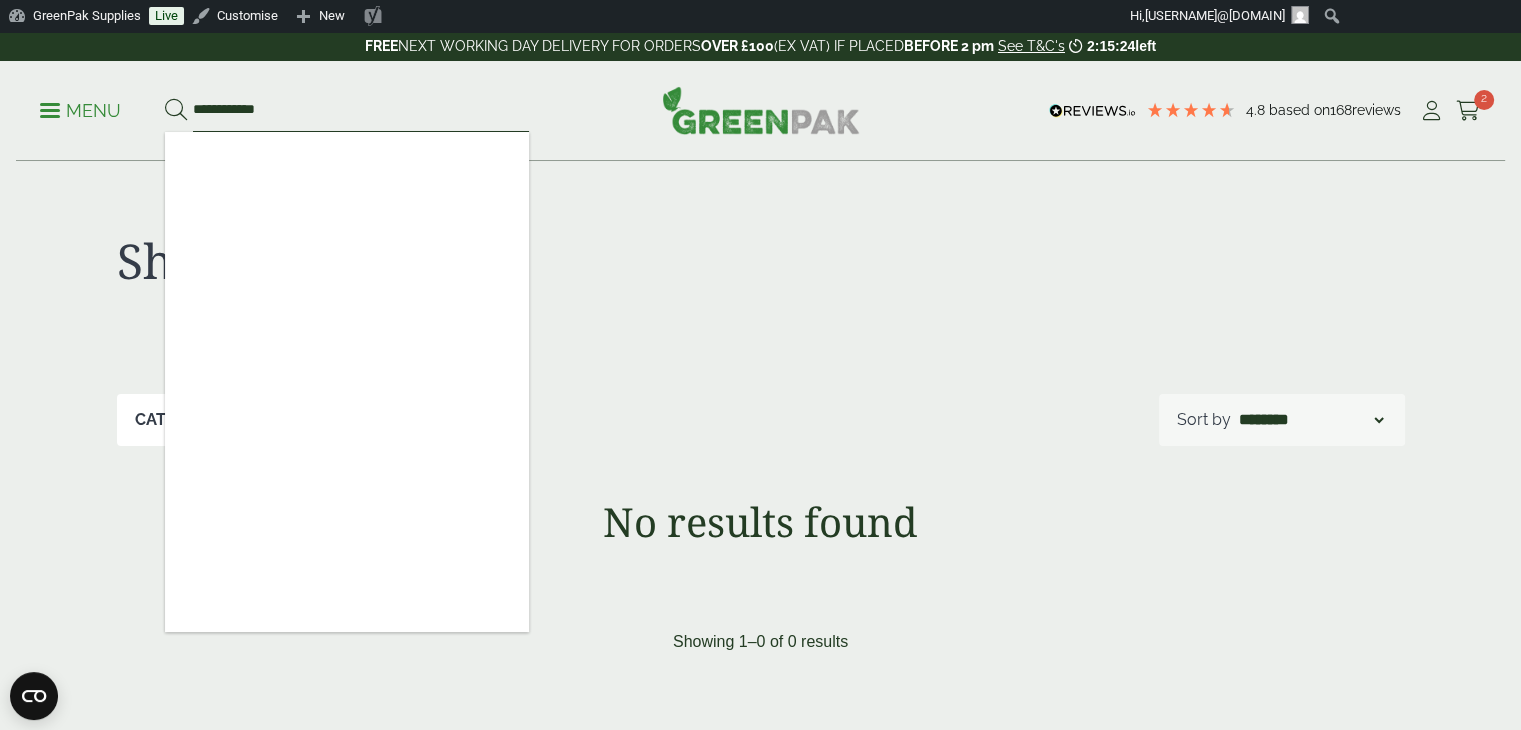 type on "*********" 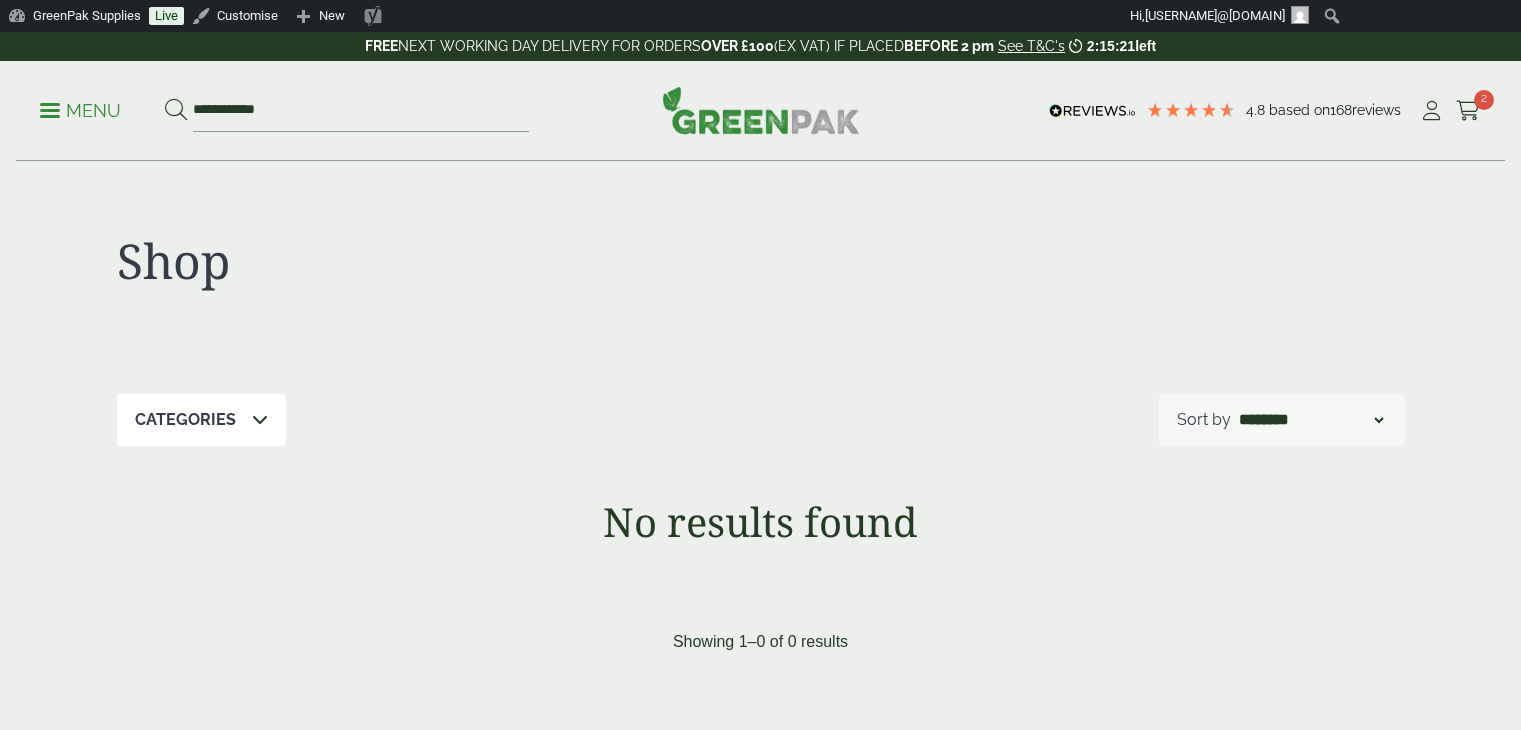 scroll, scrollTop: 0, scrollLeft: 0, axis: both 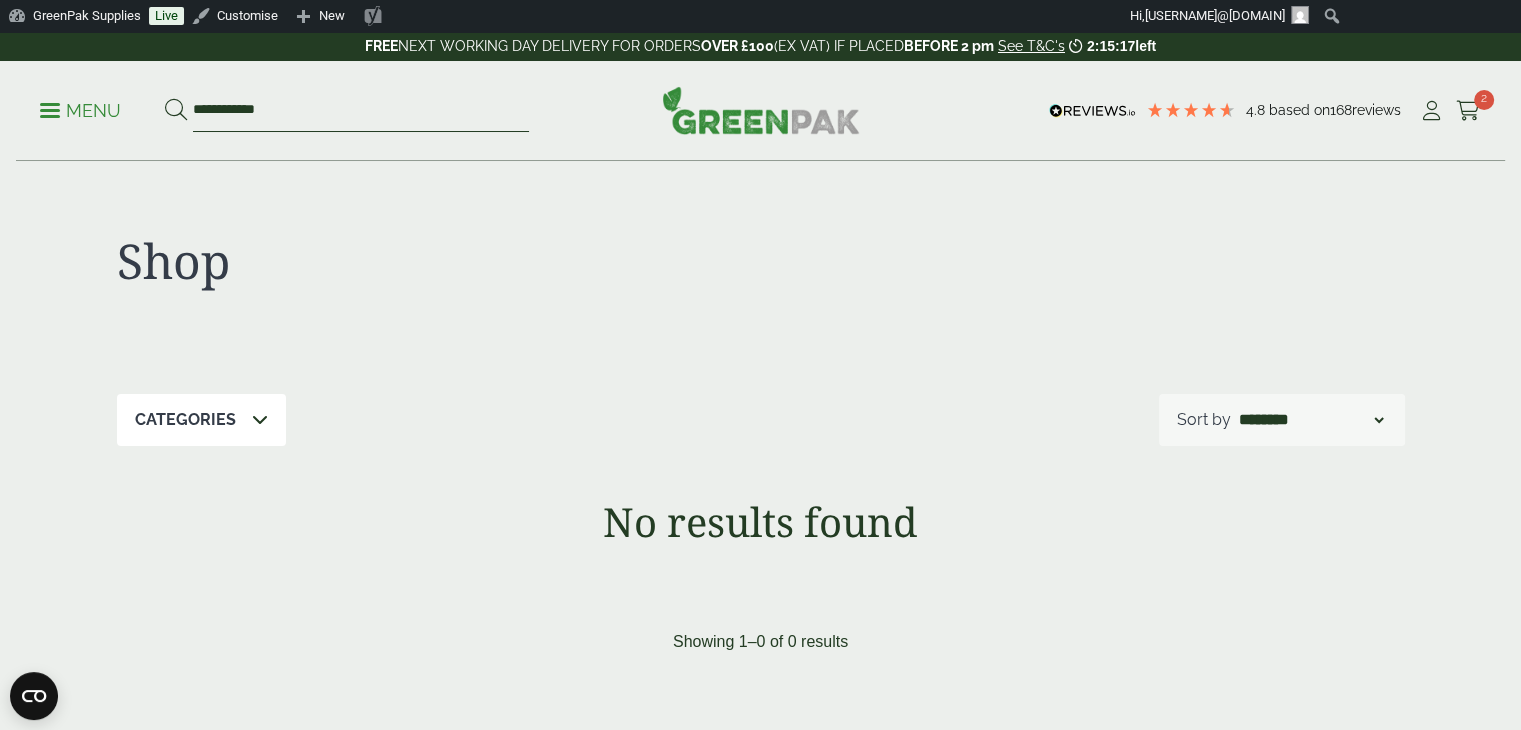 drag, startPoint x: 287, startPoint y: 97, endPoint x: 176, endPoint y: 106, distance: 111.364265 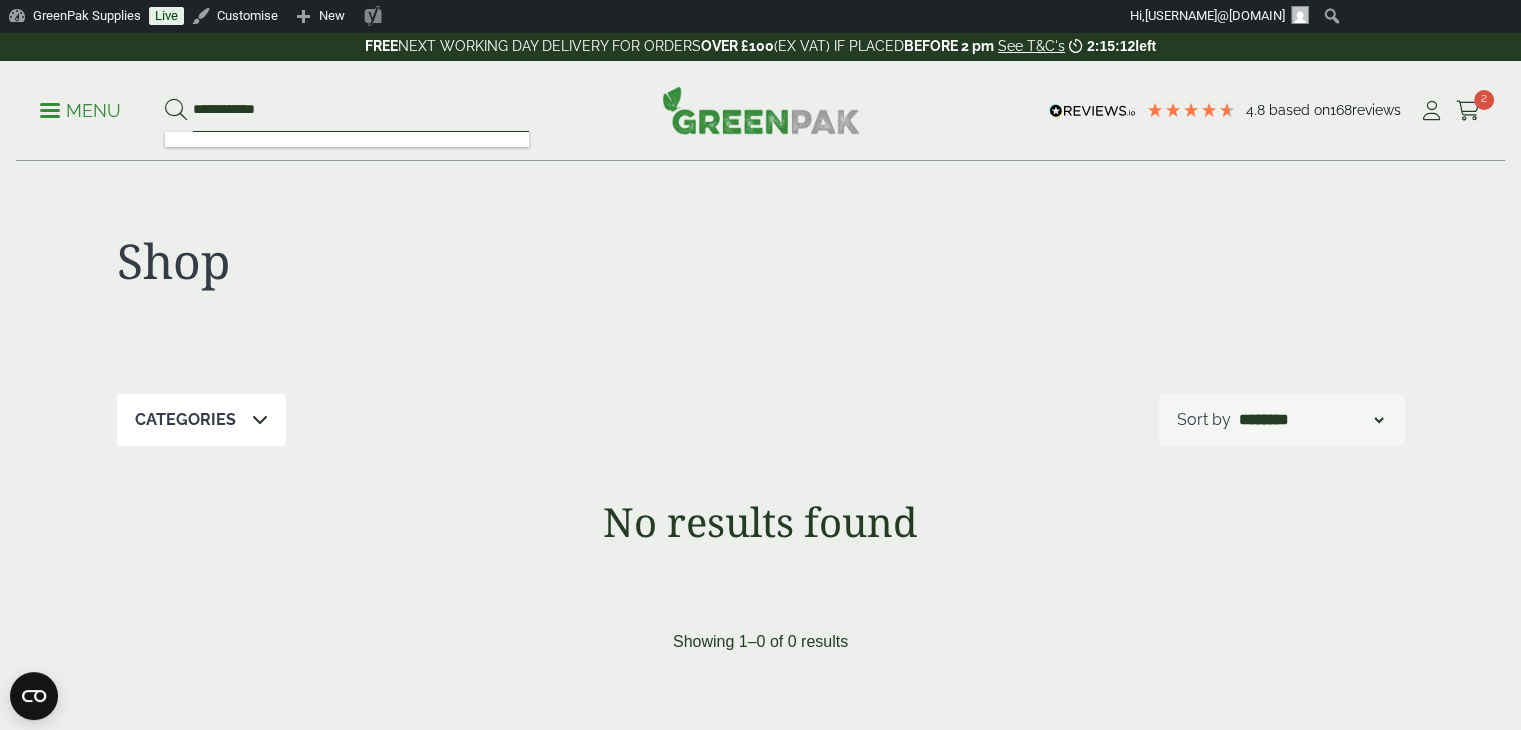 type on "**********" 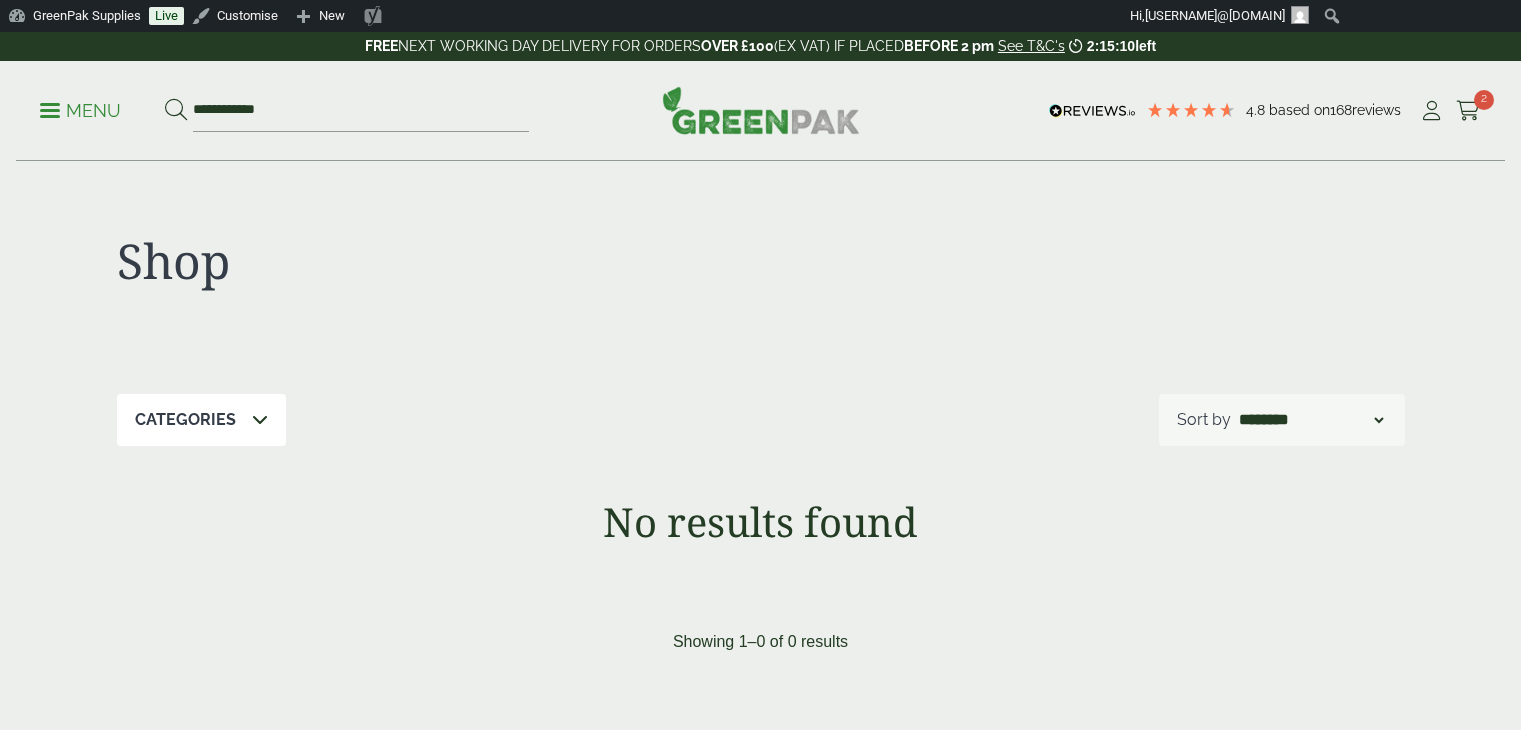 scroll, scrollTop: 0, scrollLeft: 0, axis: both 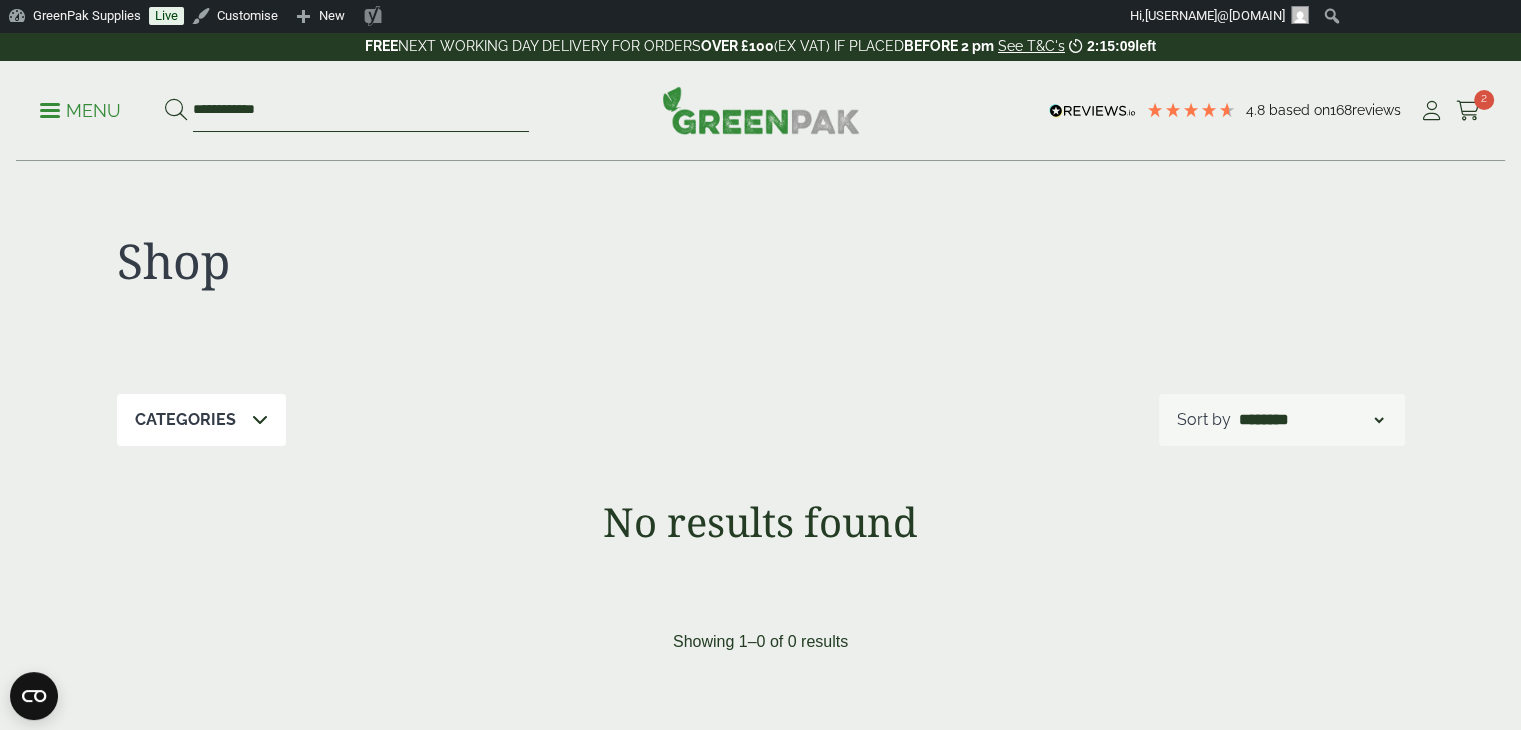 click on "**********" at bounding box center (361, 111) 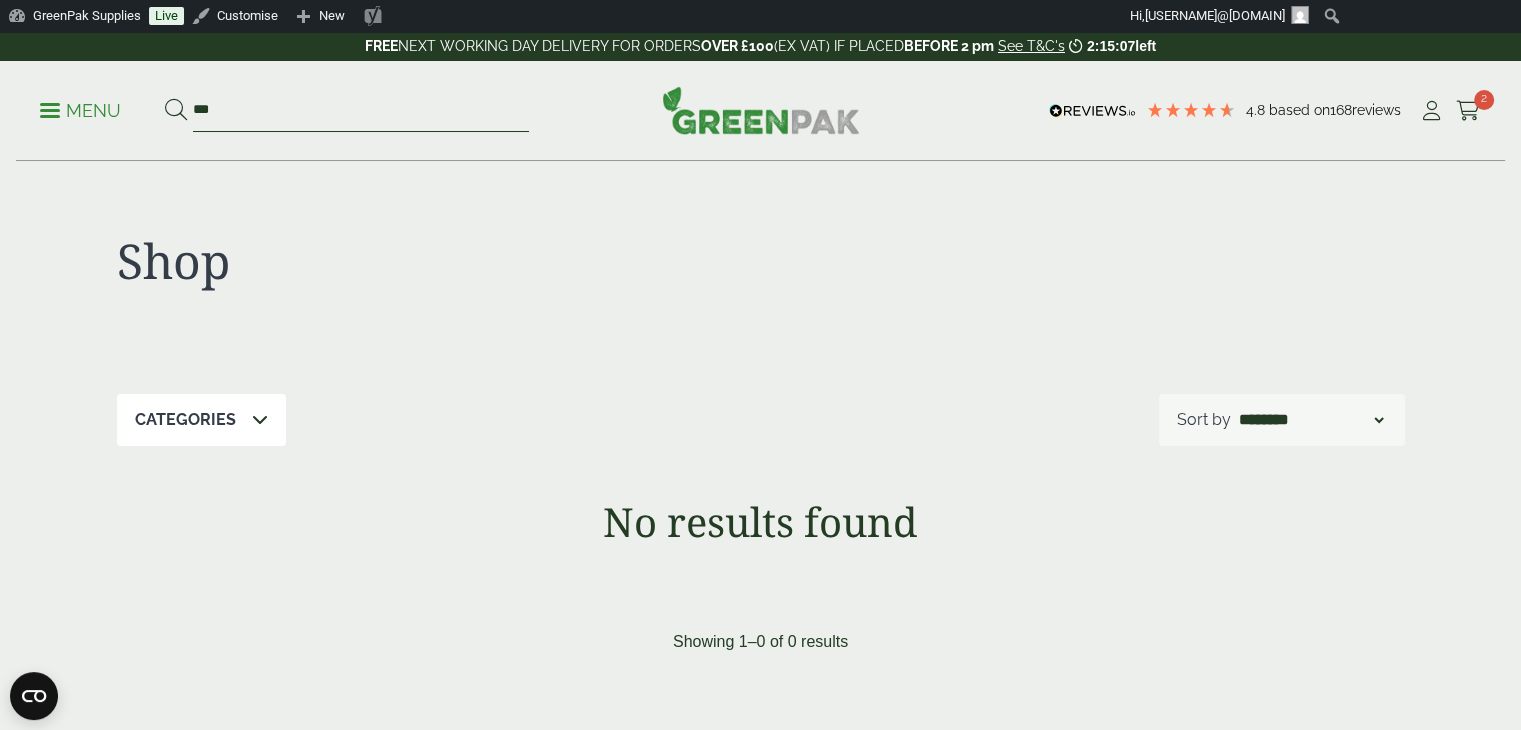 type on "*" 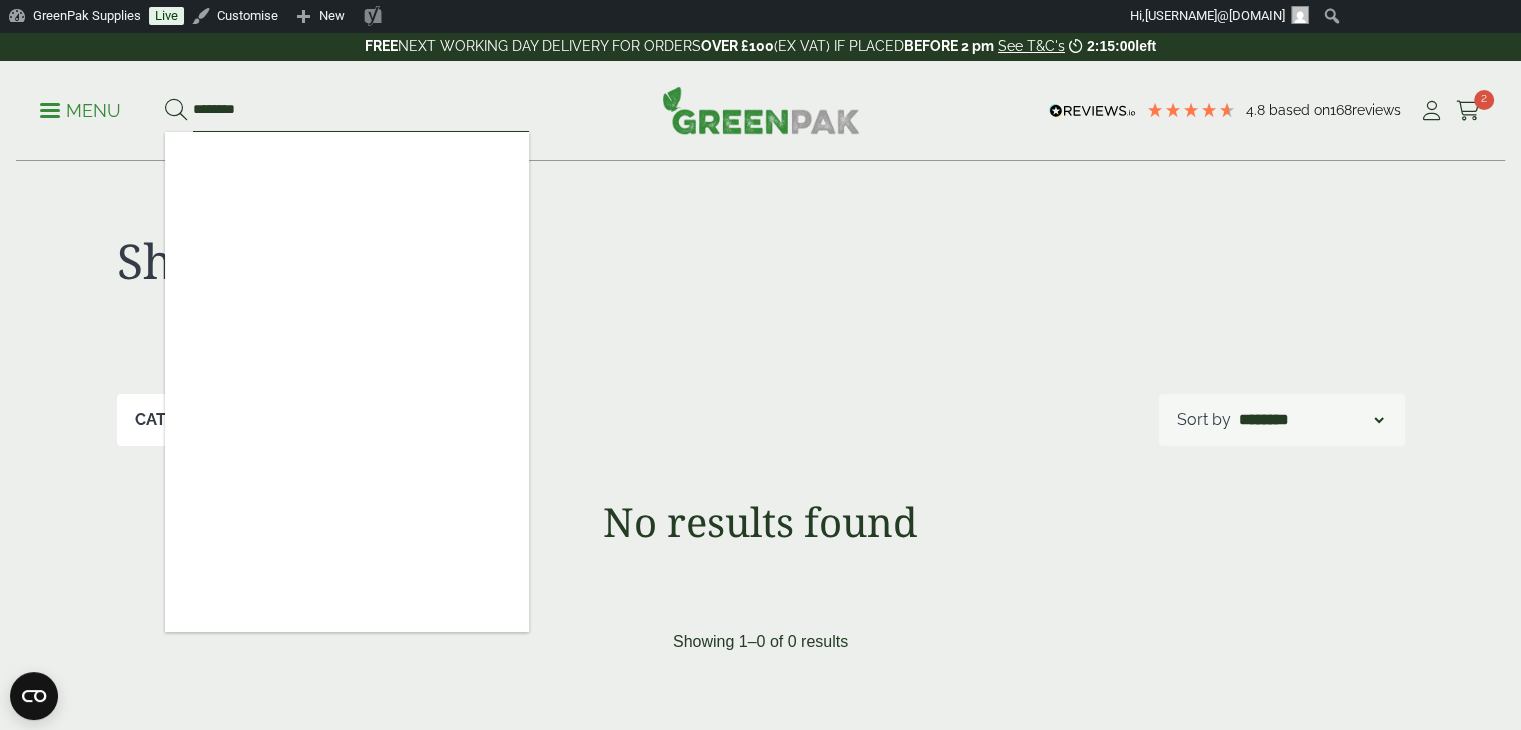 type on "*******" 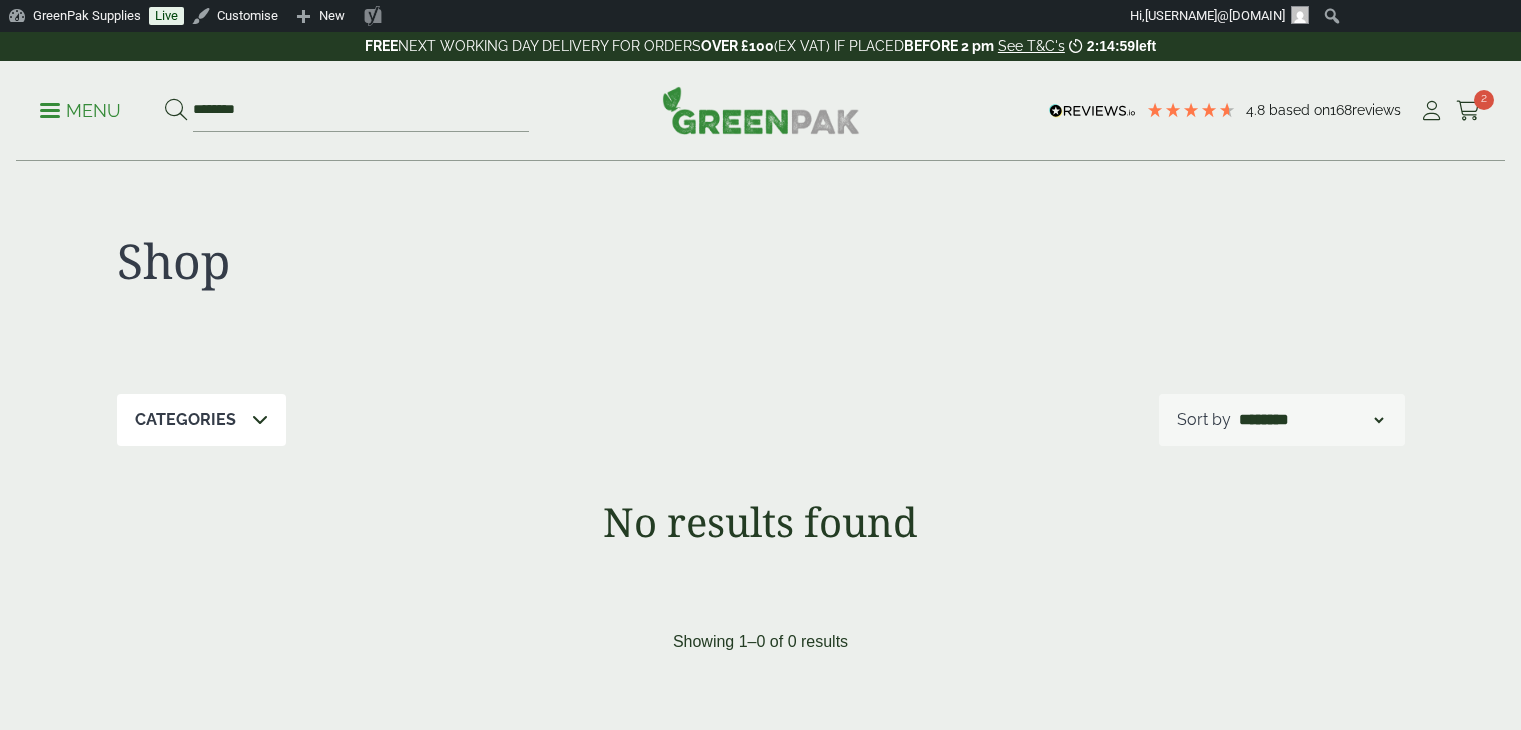 scroll, scrollTop: 0, scrollLeft: 0, axis: both 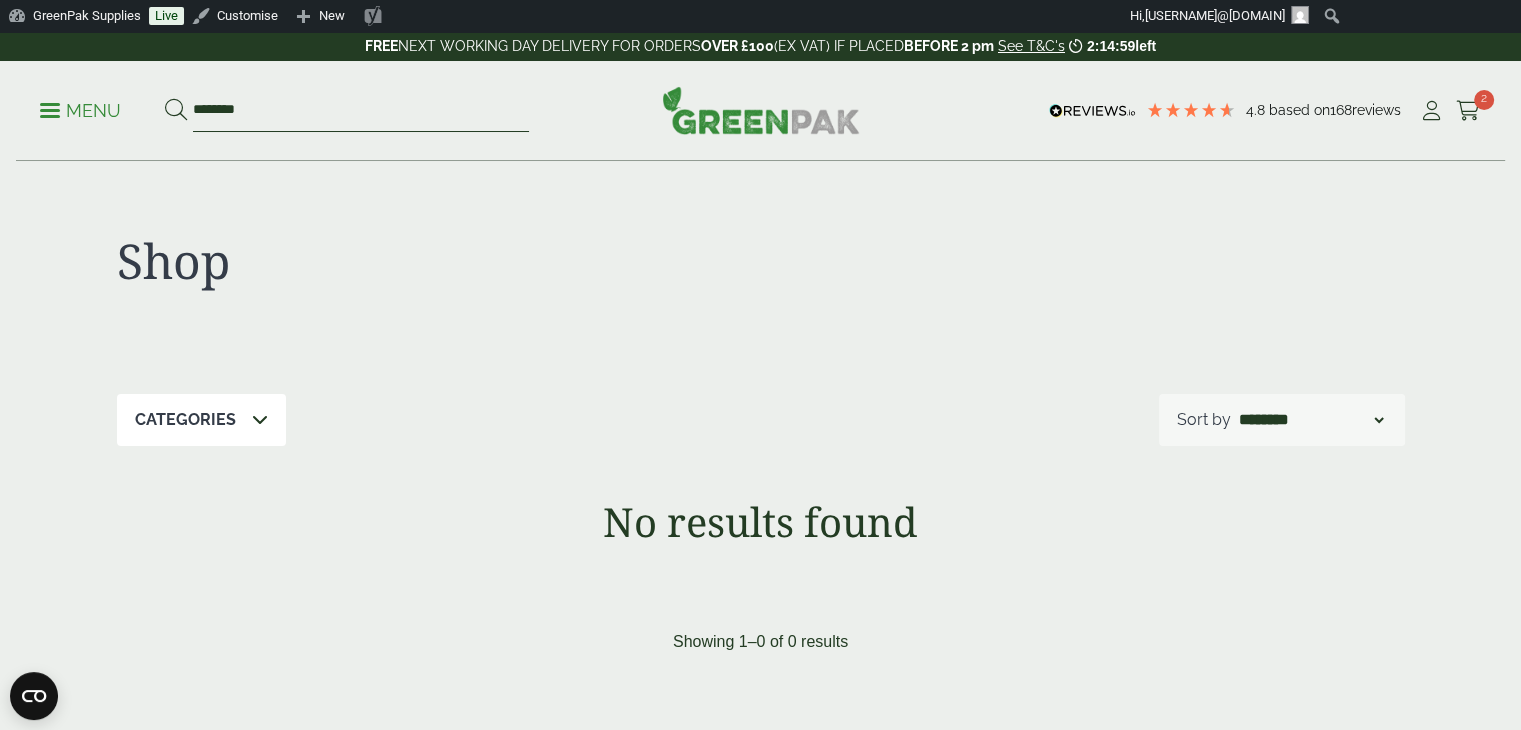 click on "*******" at bounding box center (361, 111) 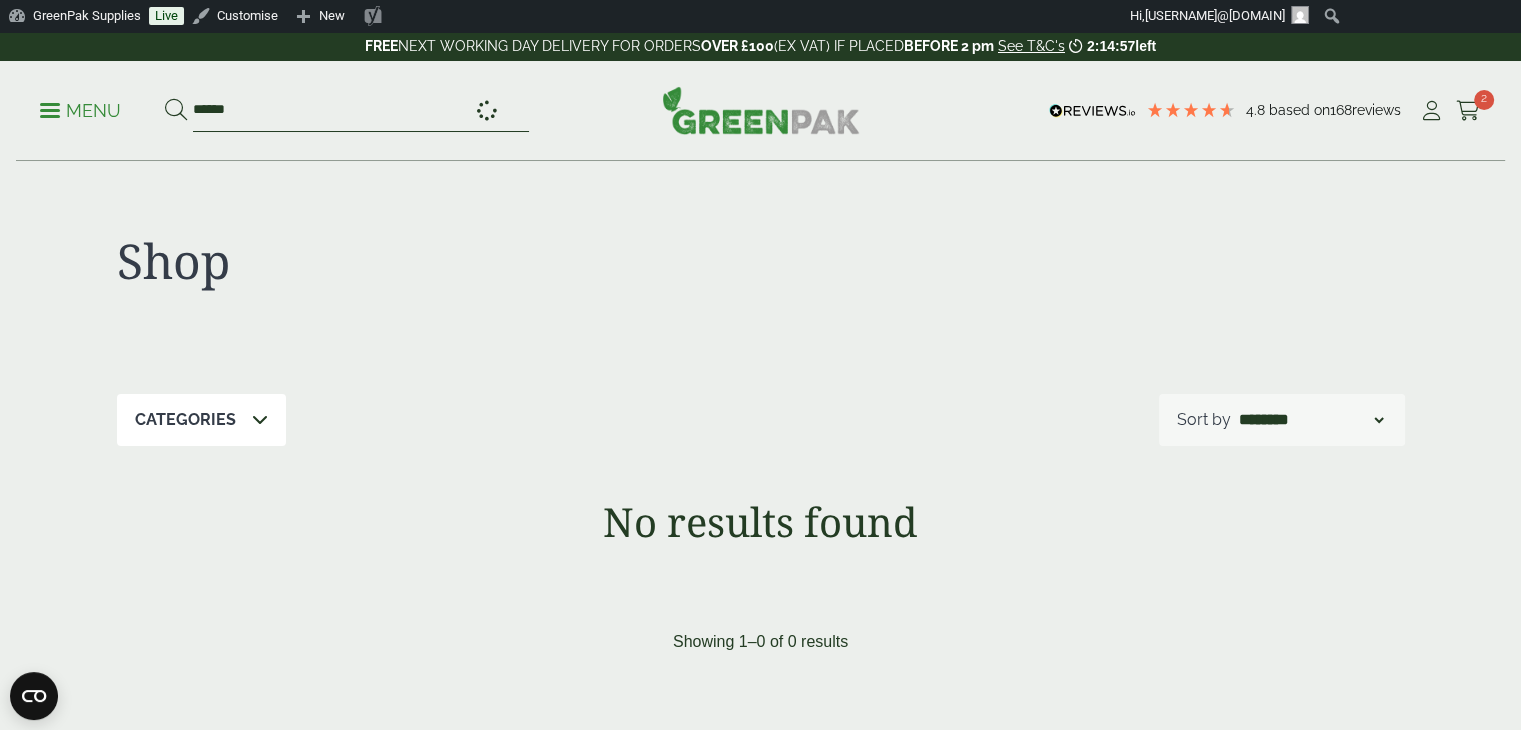 type on "******" 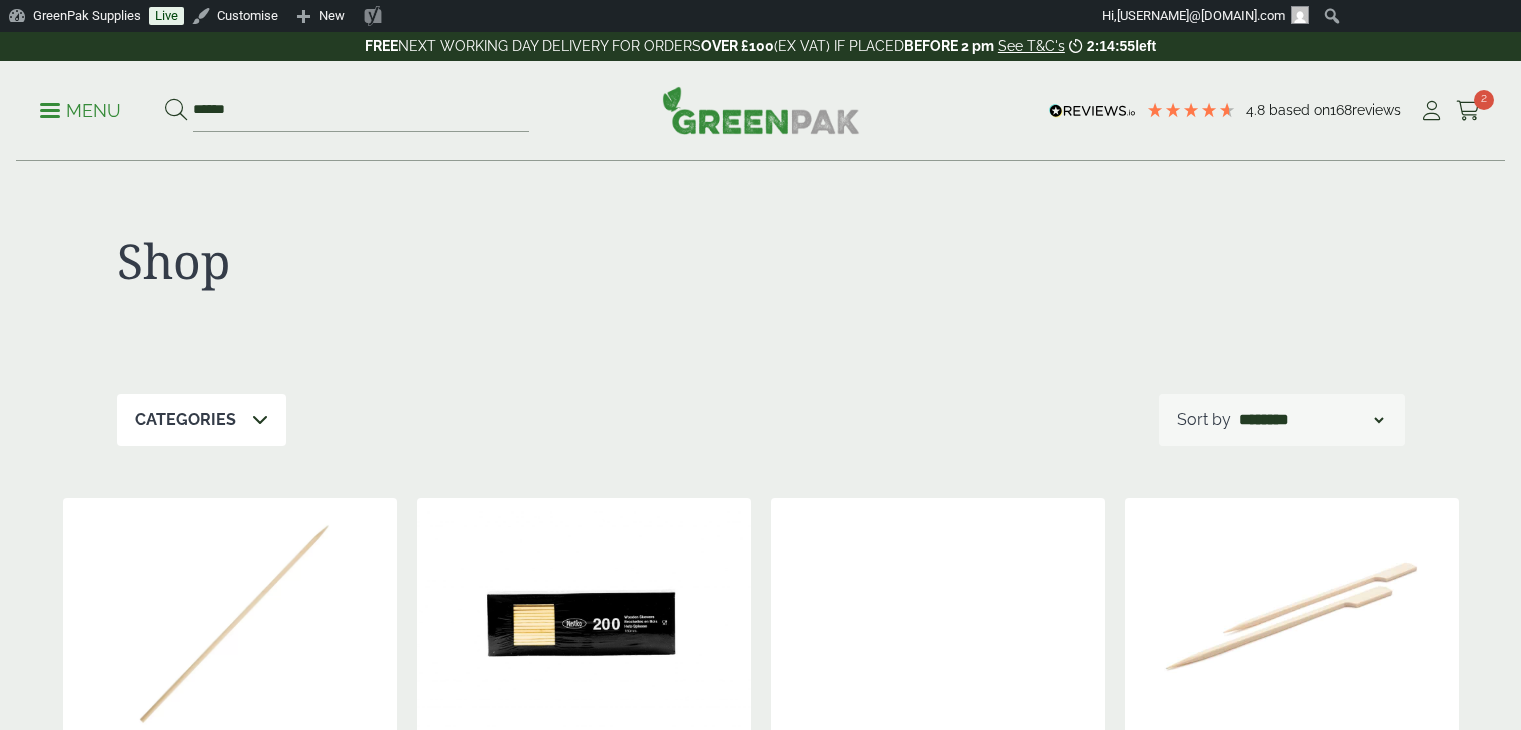 scroll, scrollTop: 0, scrollLeft: 0, axis: both 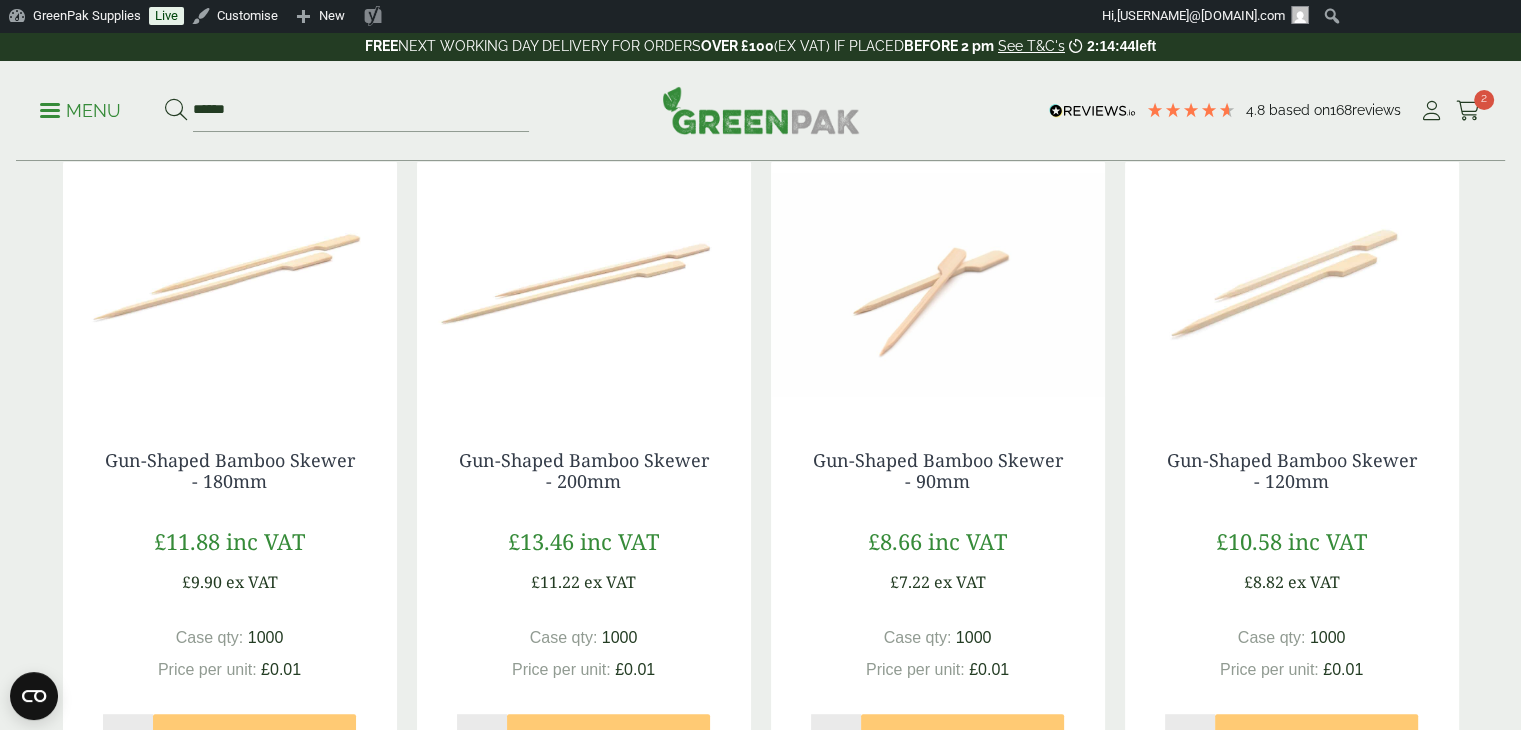 drag, startPoint x: 1351, startPoint y: 483, endPoint x: 1252, endPoint y: 485, distance: 99.0202 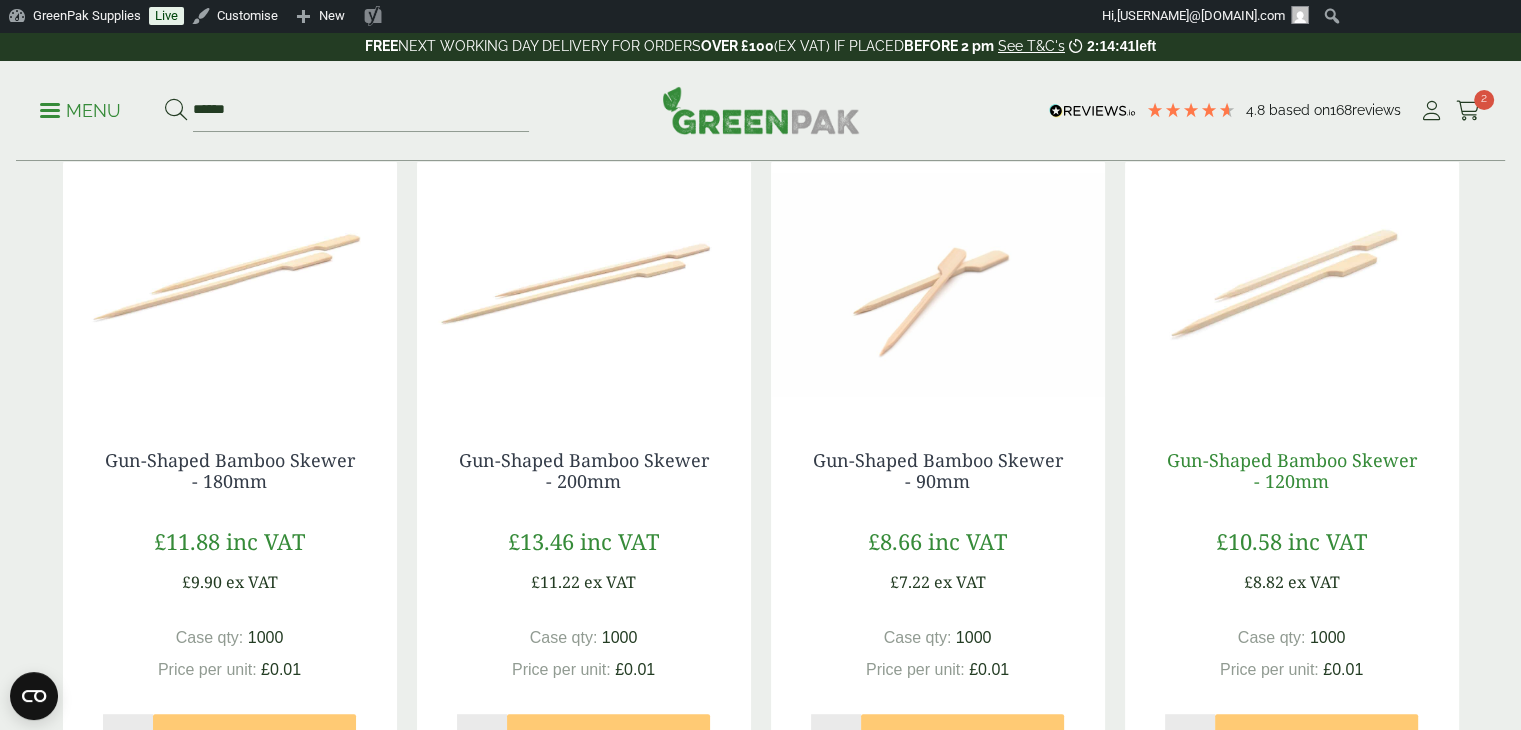 copy on "- 120mm" 